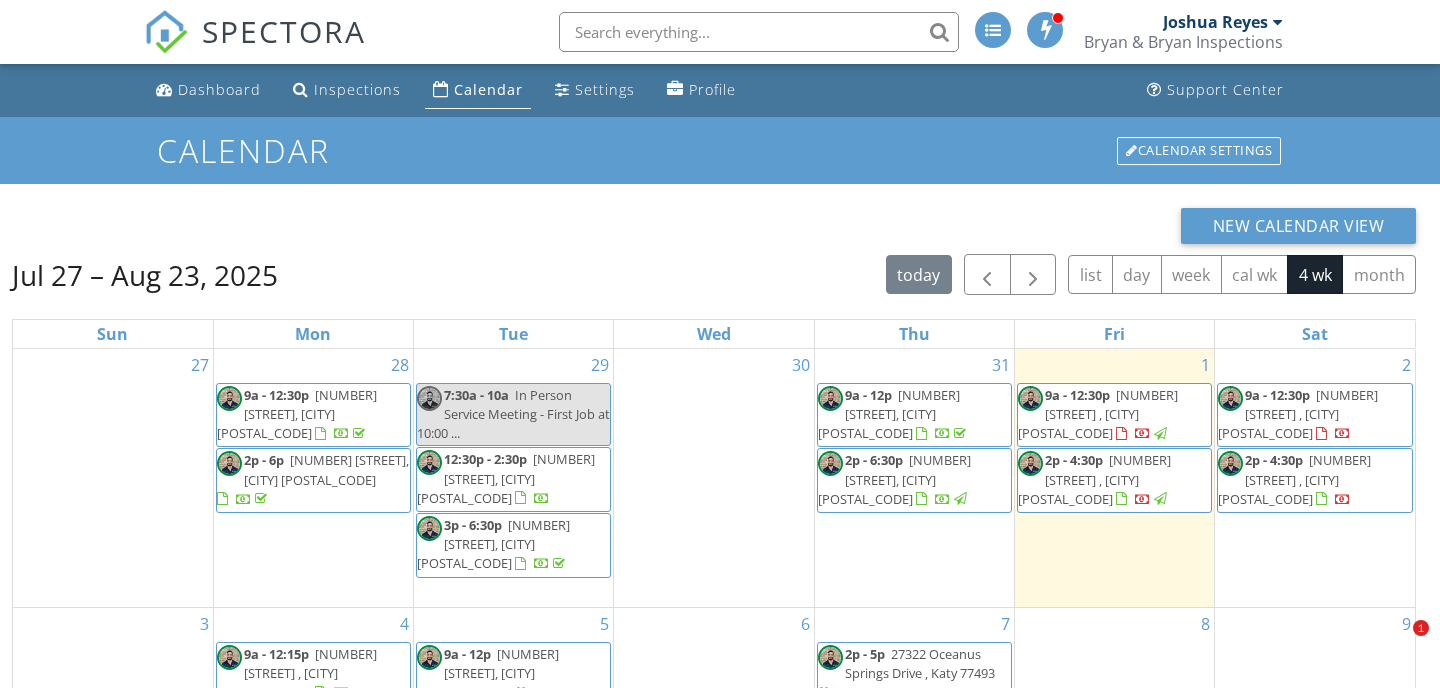 scroll, scrollTop: 0, scrollLeft: 0, axis: both 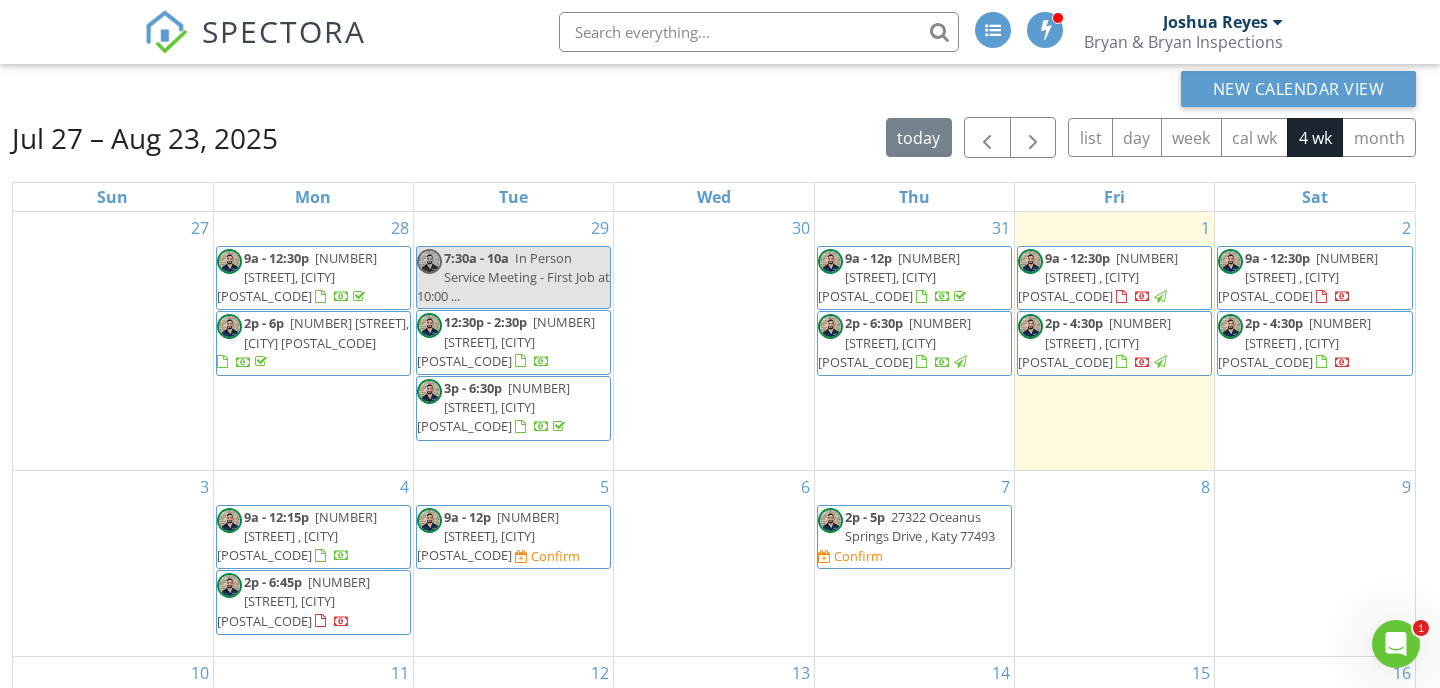 click on "1647 Bissonnet St, Houston 77005" at bounding box center (293, 601) 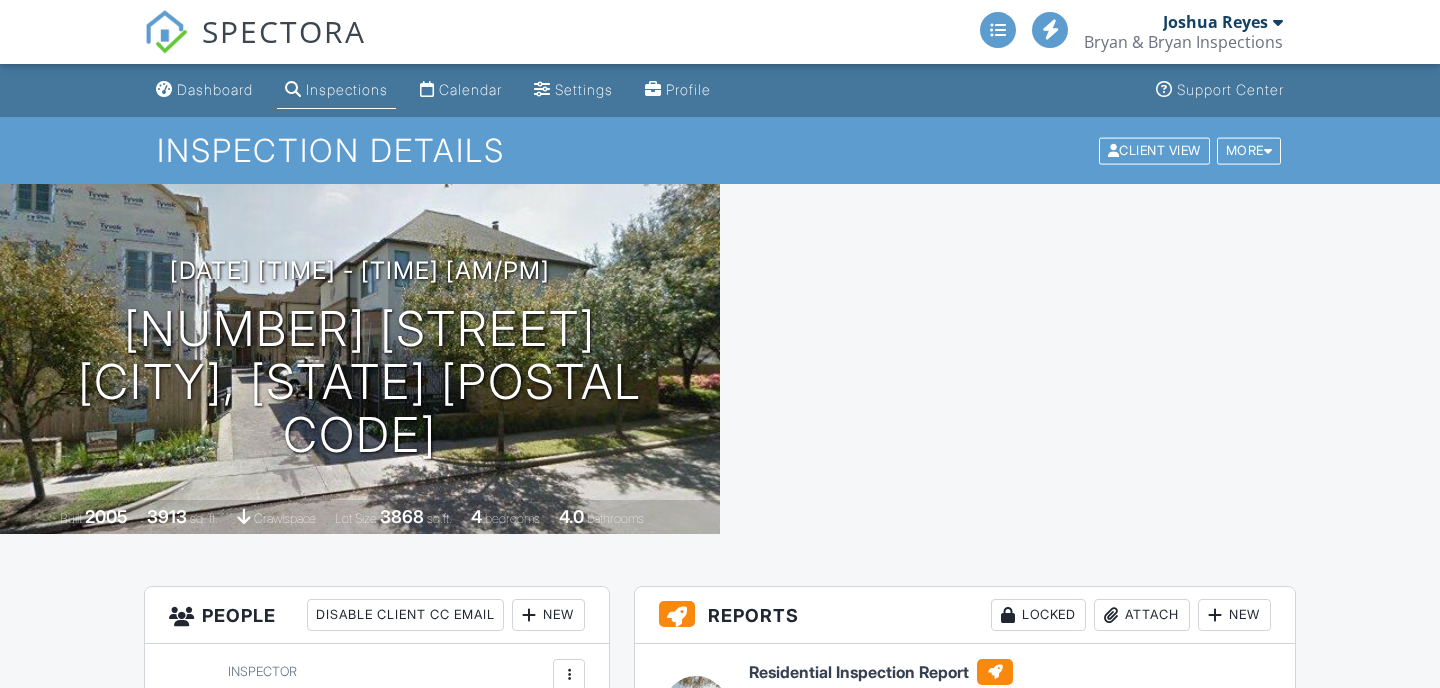 scroll, scrollTop: 0, scrollLeft: 0, axis: both 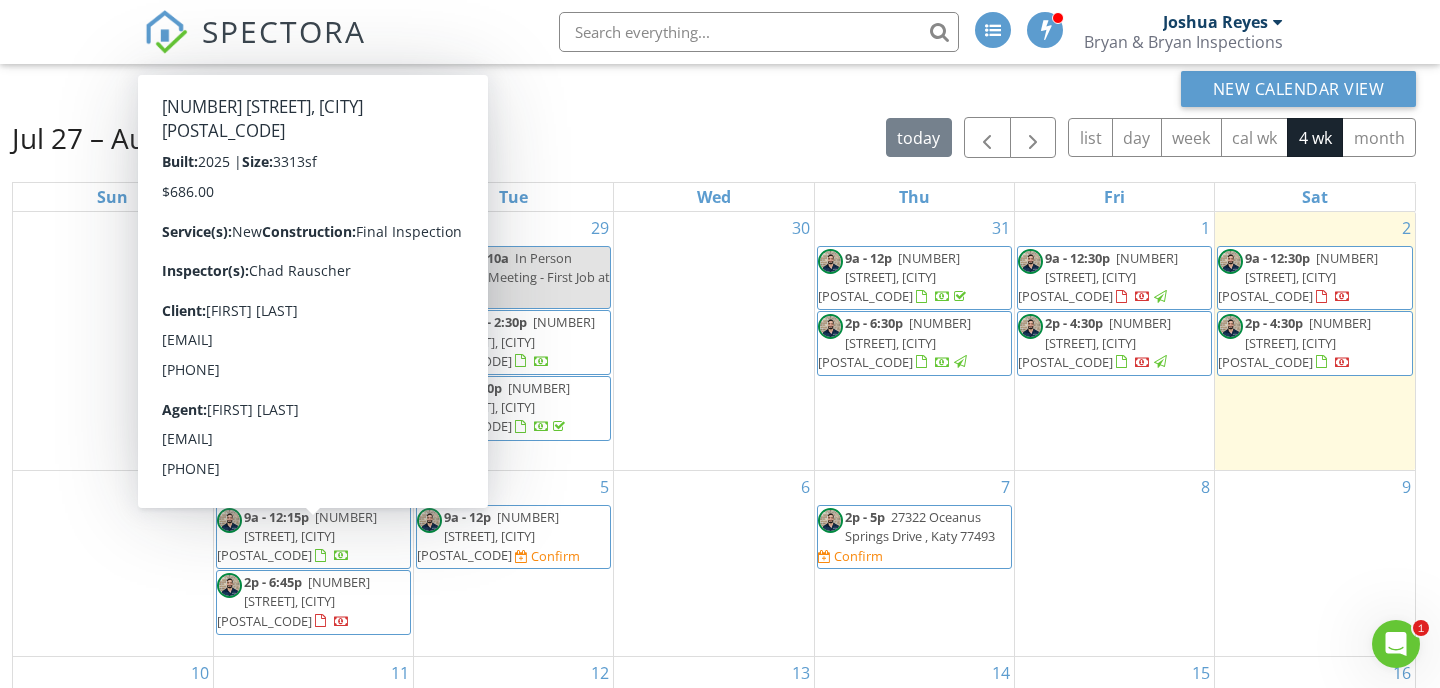 click on "[TIME]
[NUMBER] [STREET], [CITY] [POSTAL_CODE]" at bounding box center (313, 537) 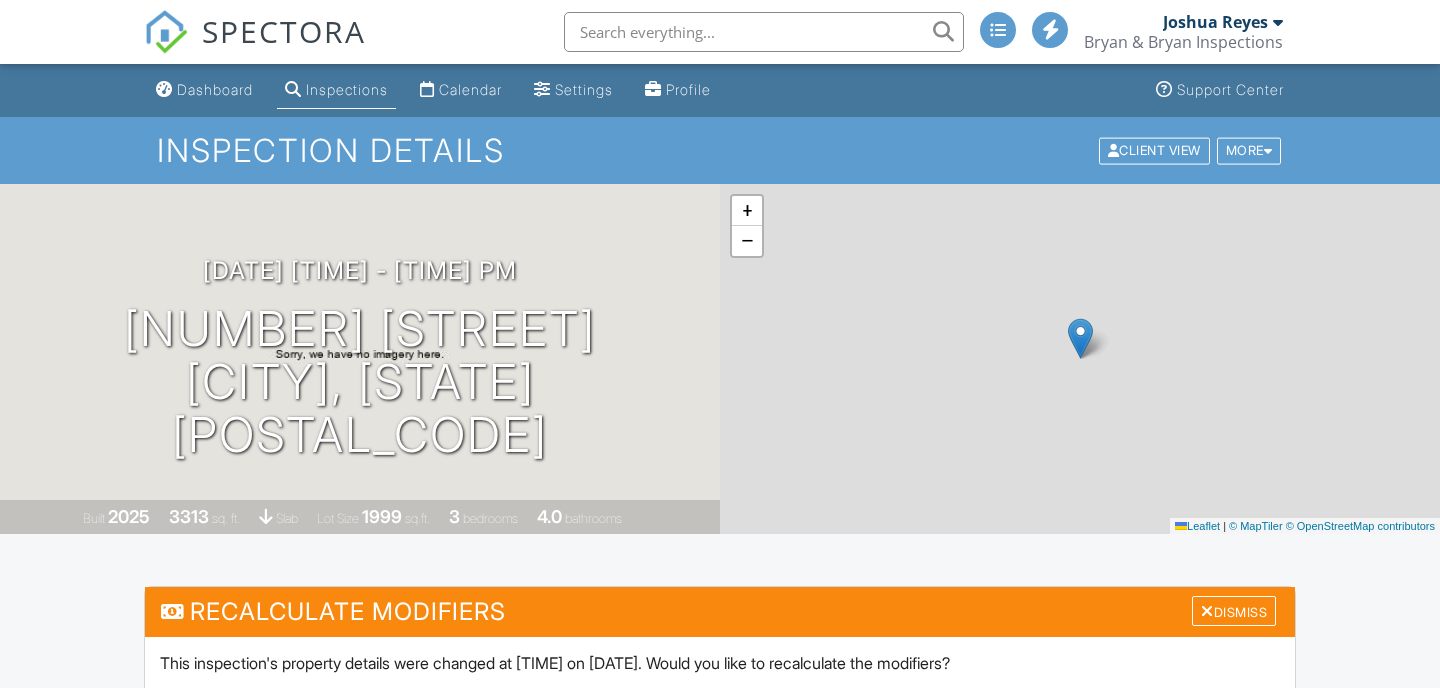scroll, scrollTop: 0, scrollLeft: 0, axis: both 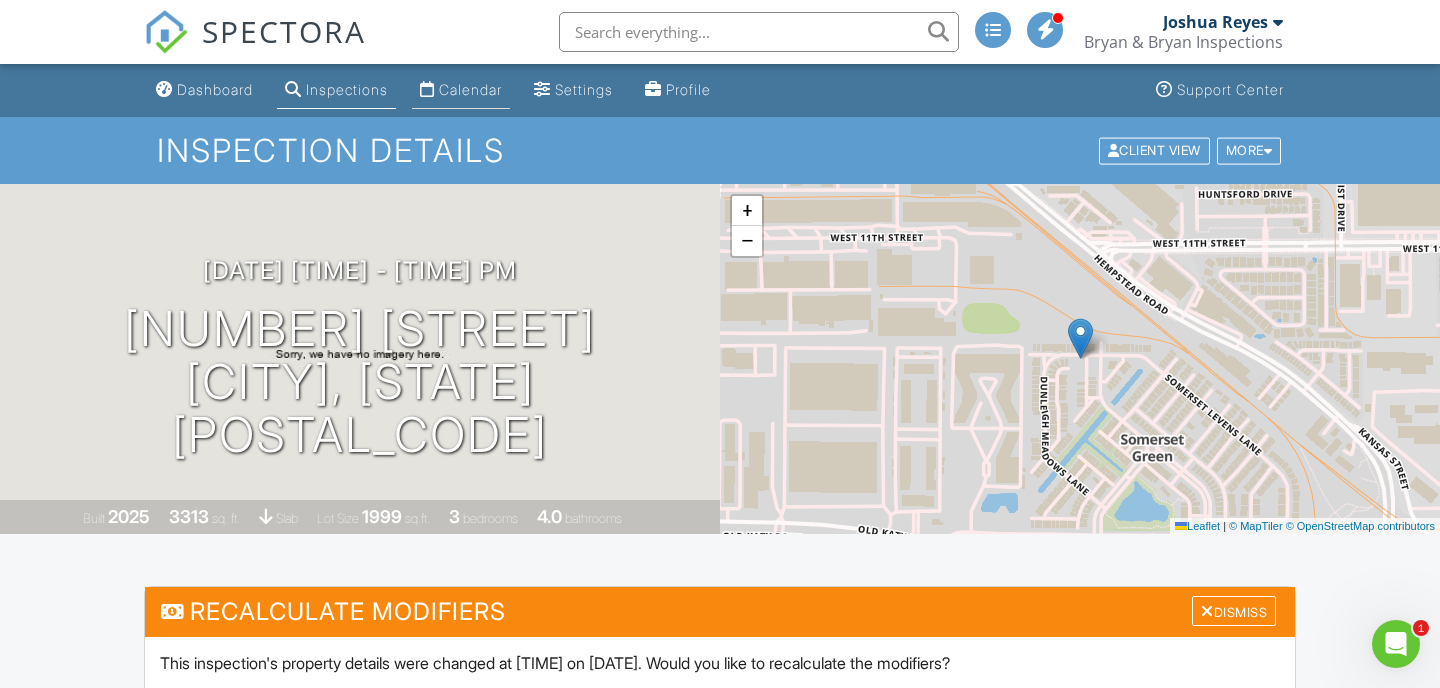 click on "Calendar" at bounding box center (461, 90) 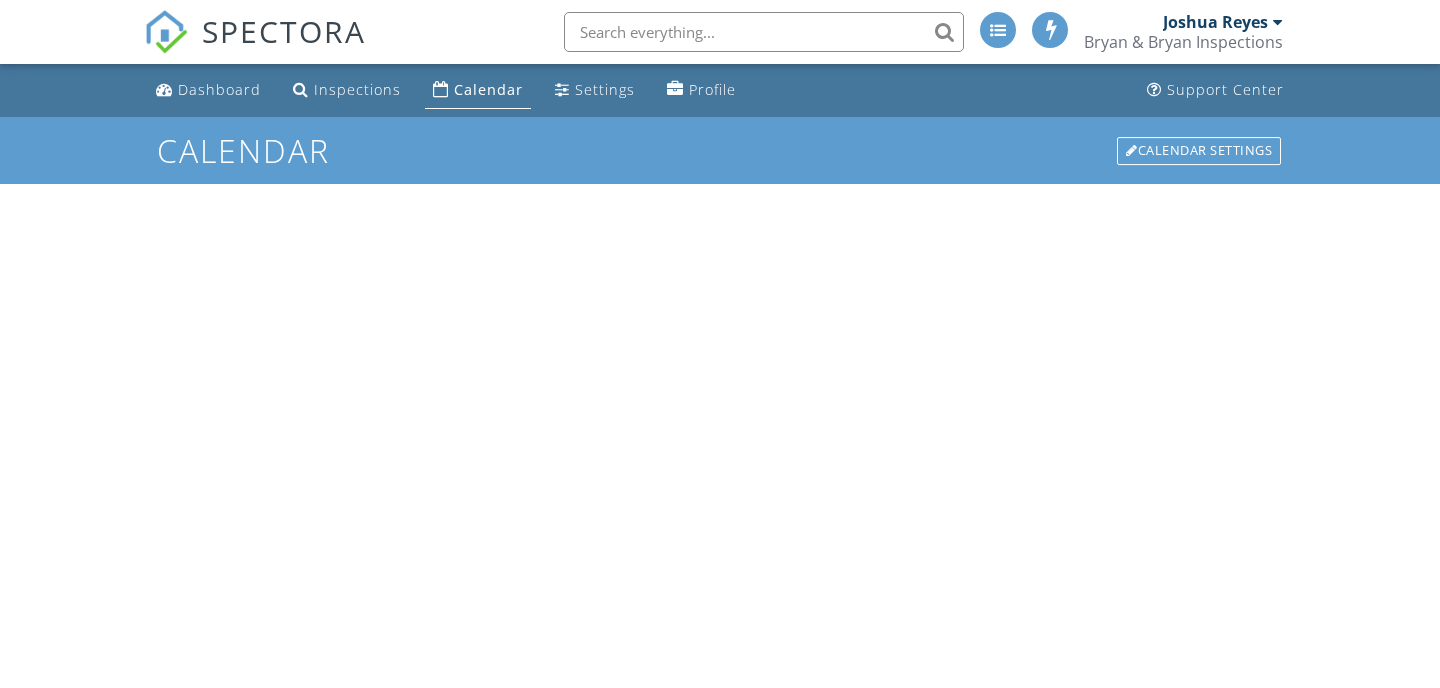 scroll, scrollTop: 0, scrollLeft: 0, axis: both 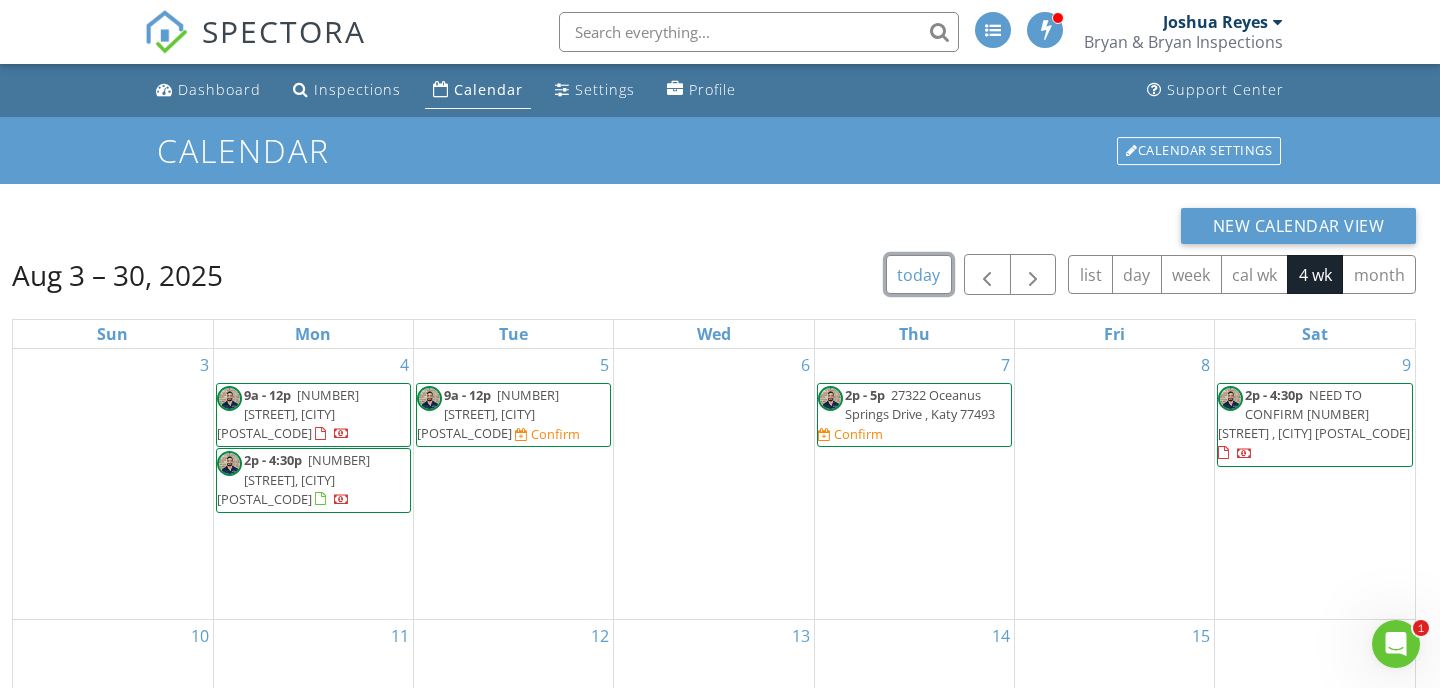 click on "today" at bounding box center [919, 274] 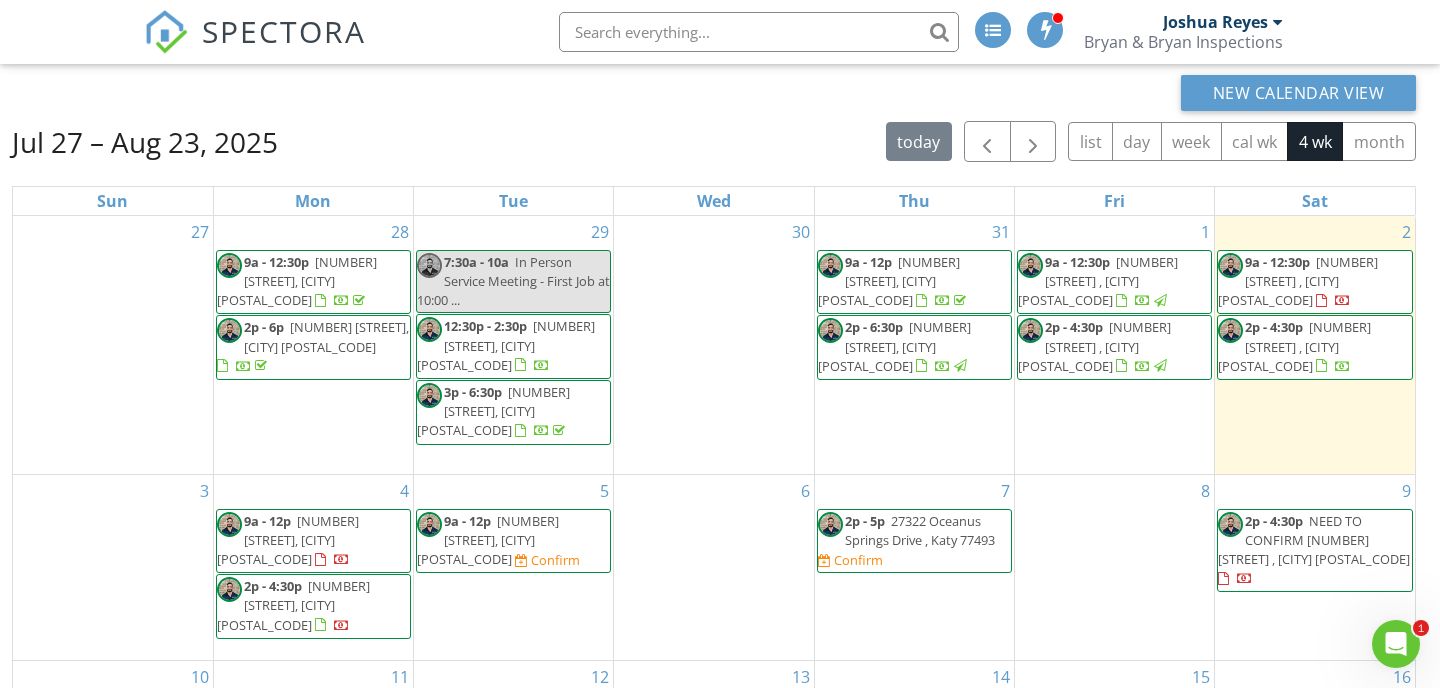 scroll, scrollTop: 18, scrollLeft: 0, axis: vertical 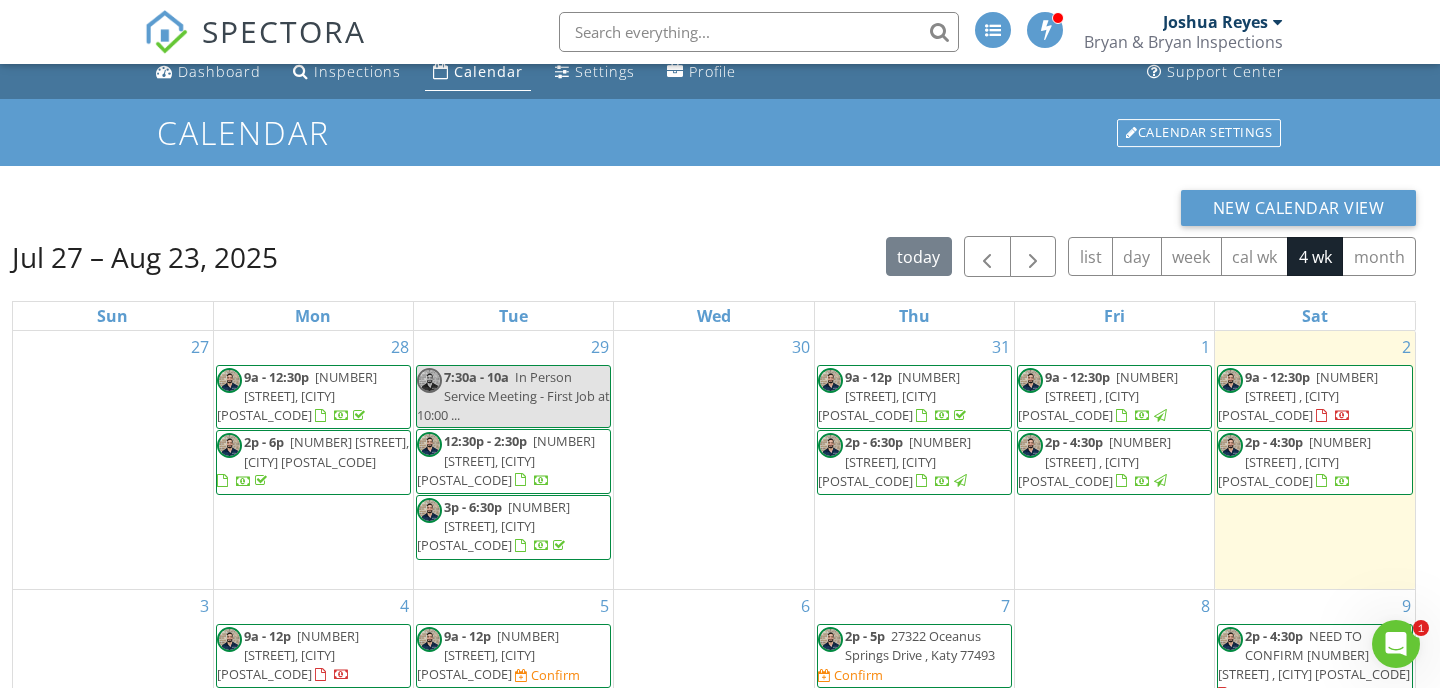 click on "[NUMBER] [STREET] , [CITY] [POSTAL_CODE]" at bounding box center [1298, 396] 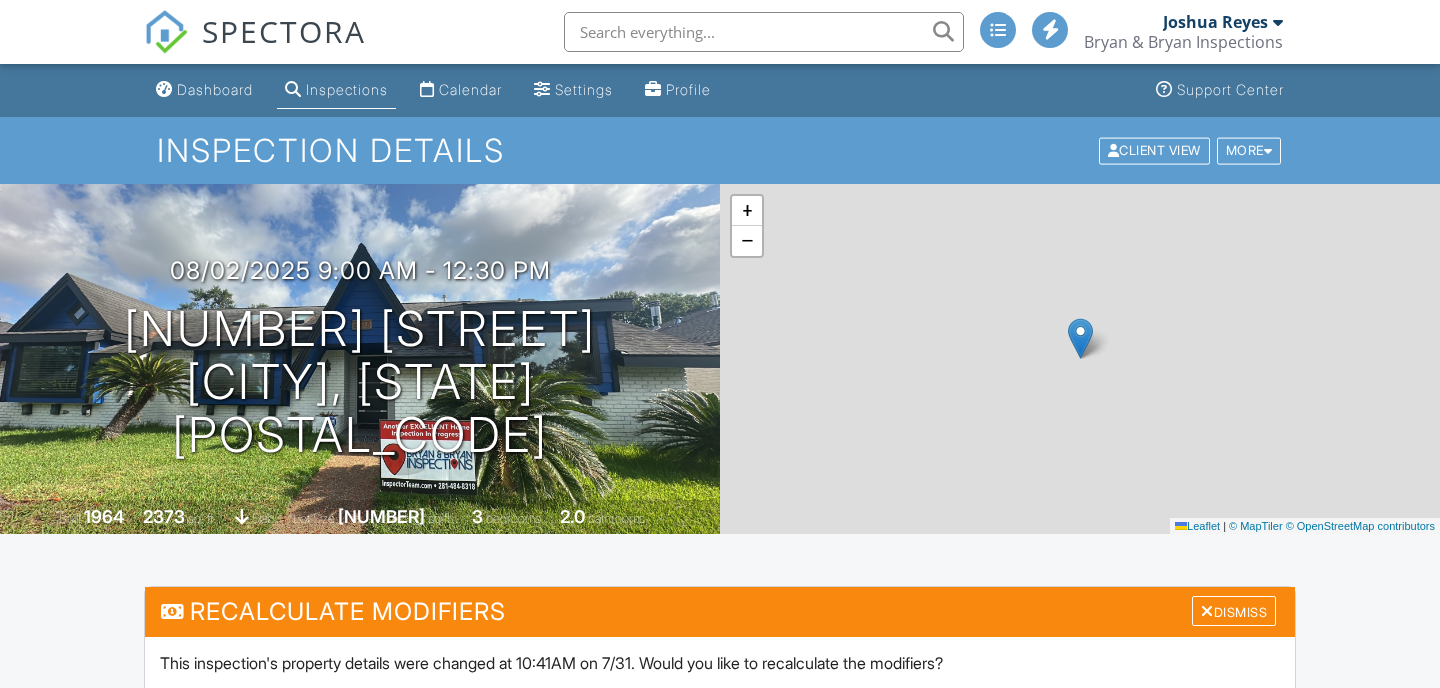 scroll, scrollTop: 0, scrollLeft: 0, axis: both 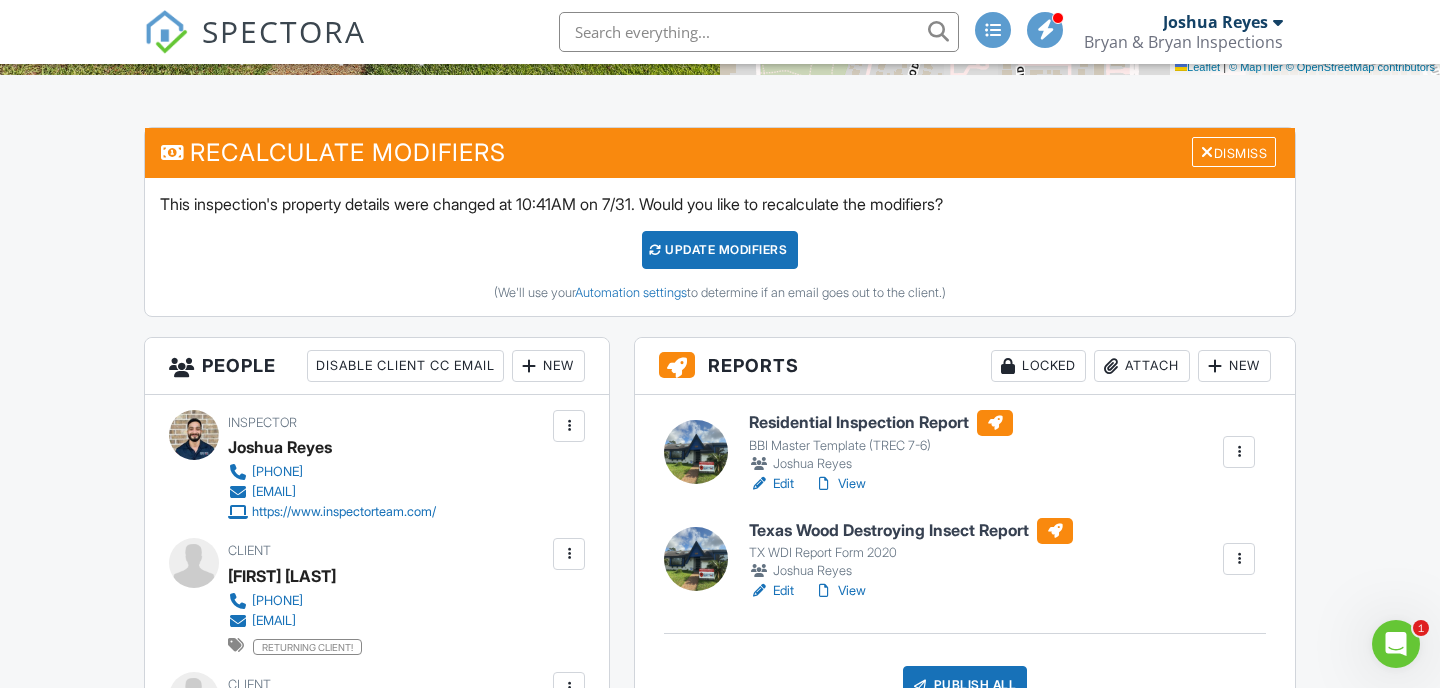 click on "Edit" at bounding box center [771, 484] 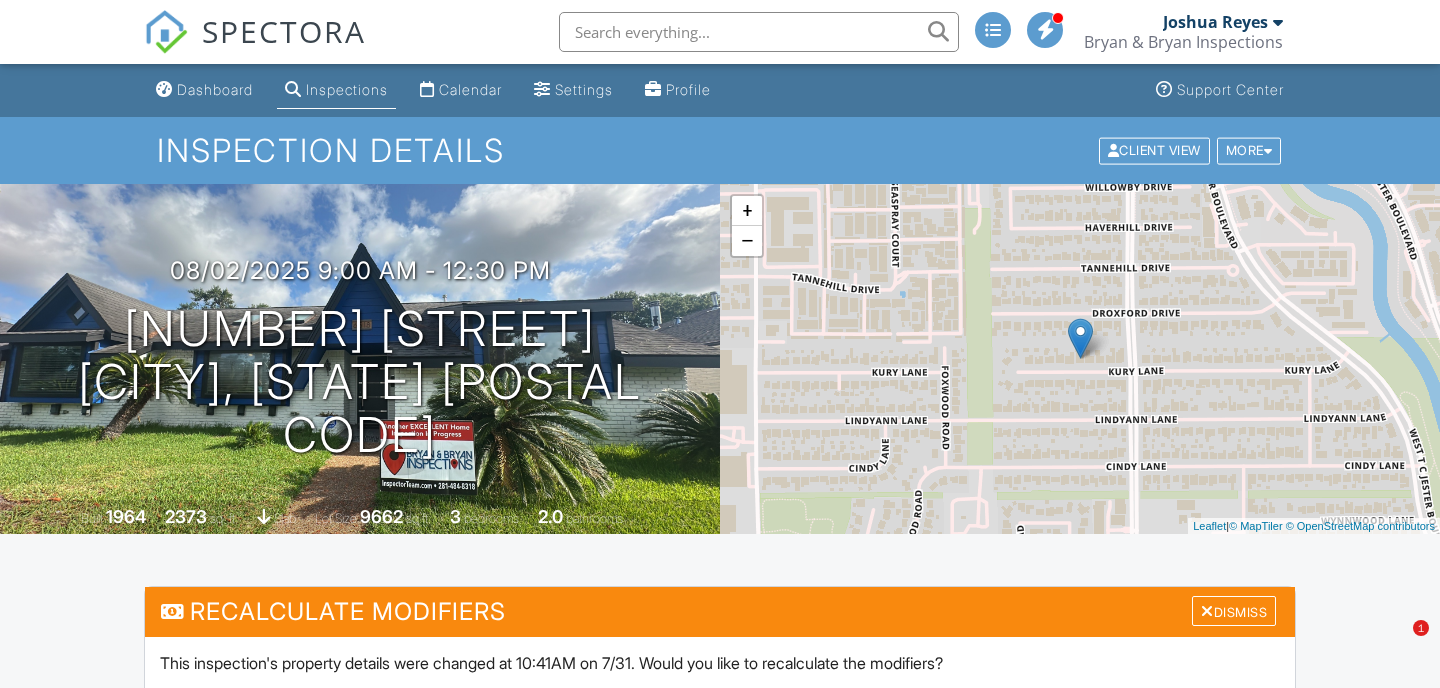 scroll, scrollTop: 0, scrollLeft: 0, axis: both 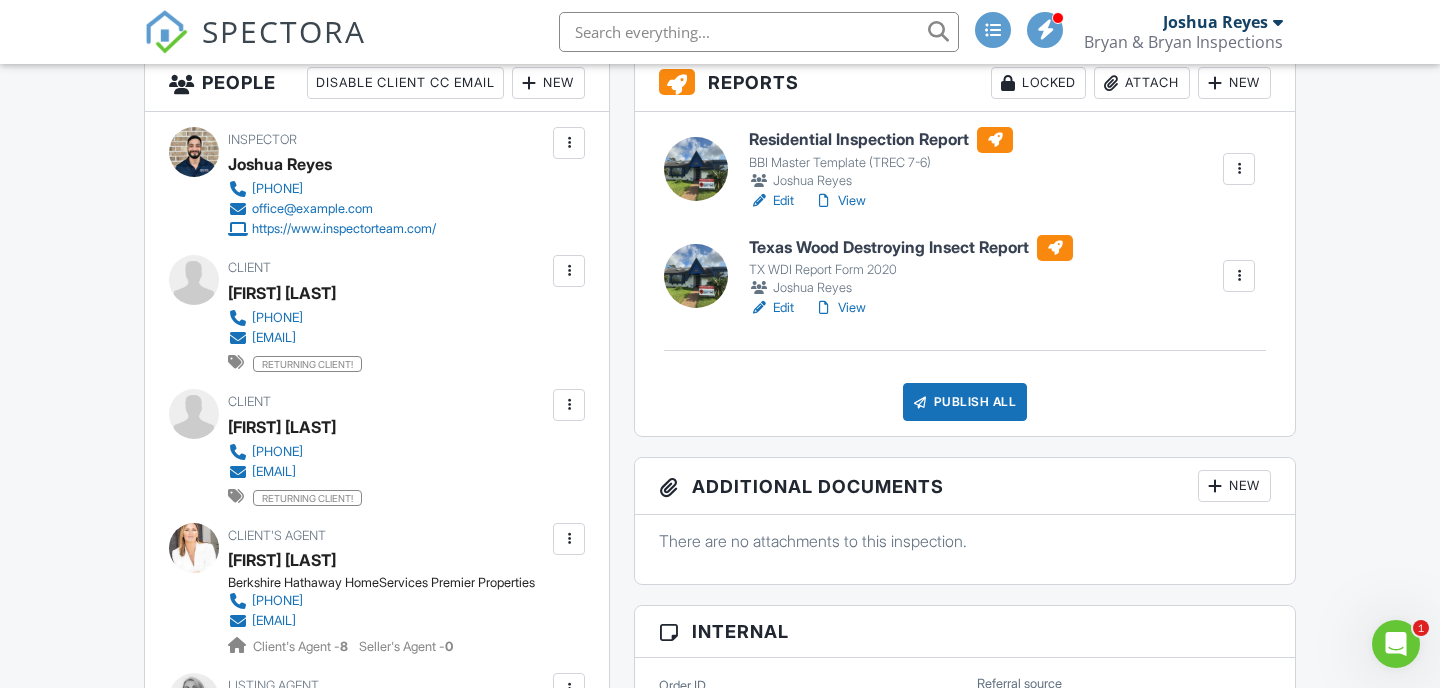 click on "Publish All" at bounding box center [965, 402] 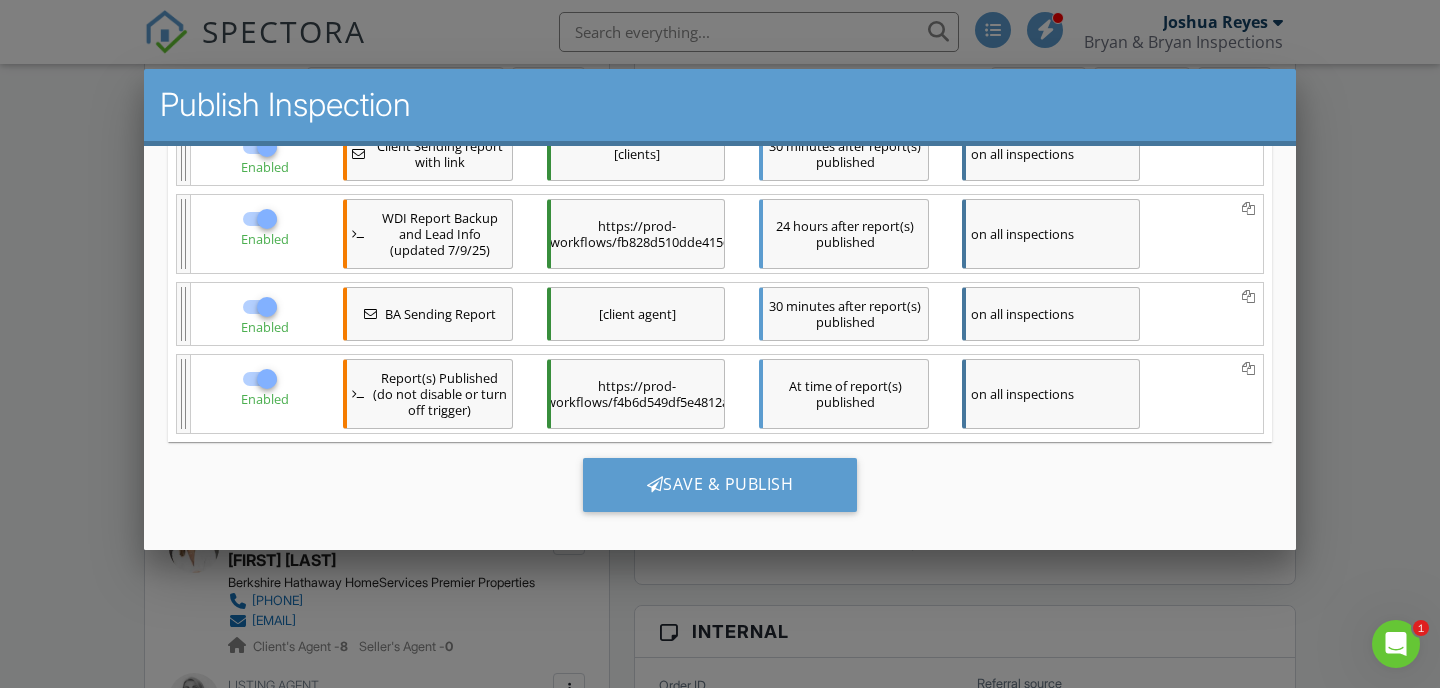 scroll, scrollTop: 395, scrollLeft: 0, axis: vertical 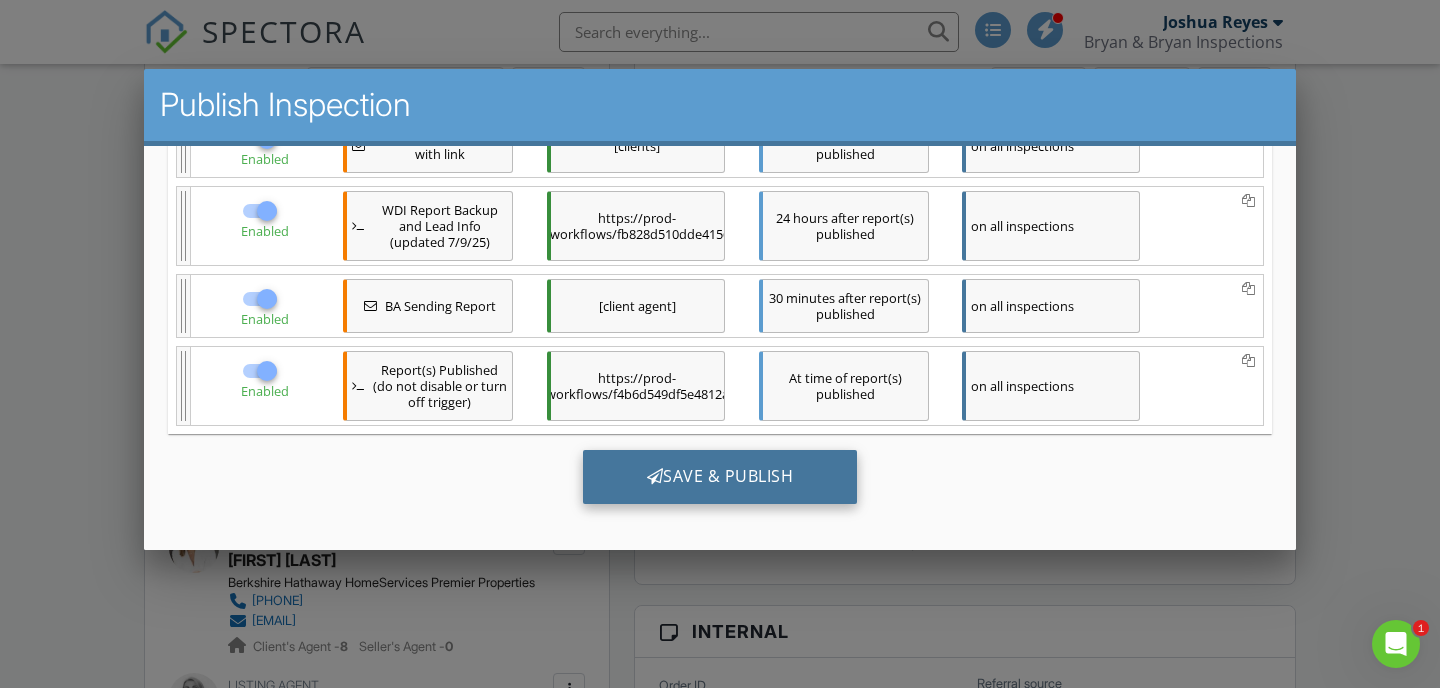 click on "Save & Publish" at bounding box center [720, 476] 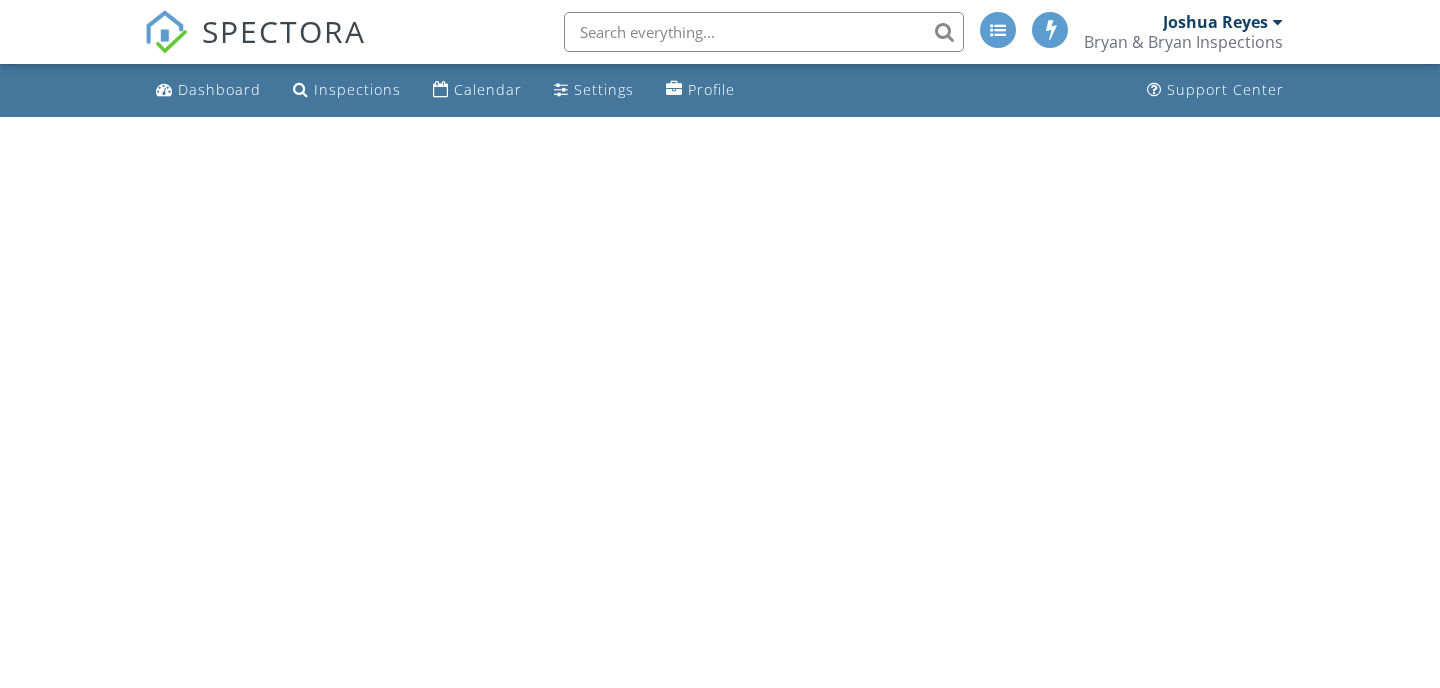 scroll, scrollTop: 0, scrollLeft: 0, axis: both 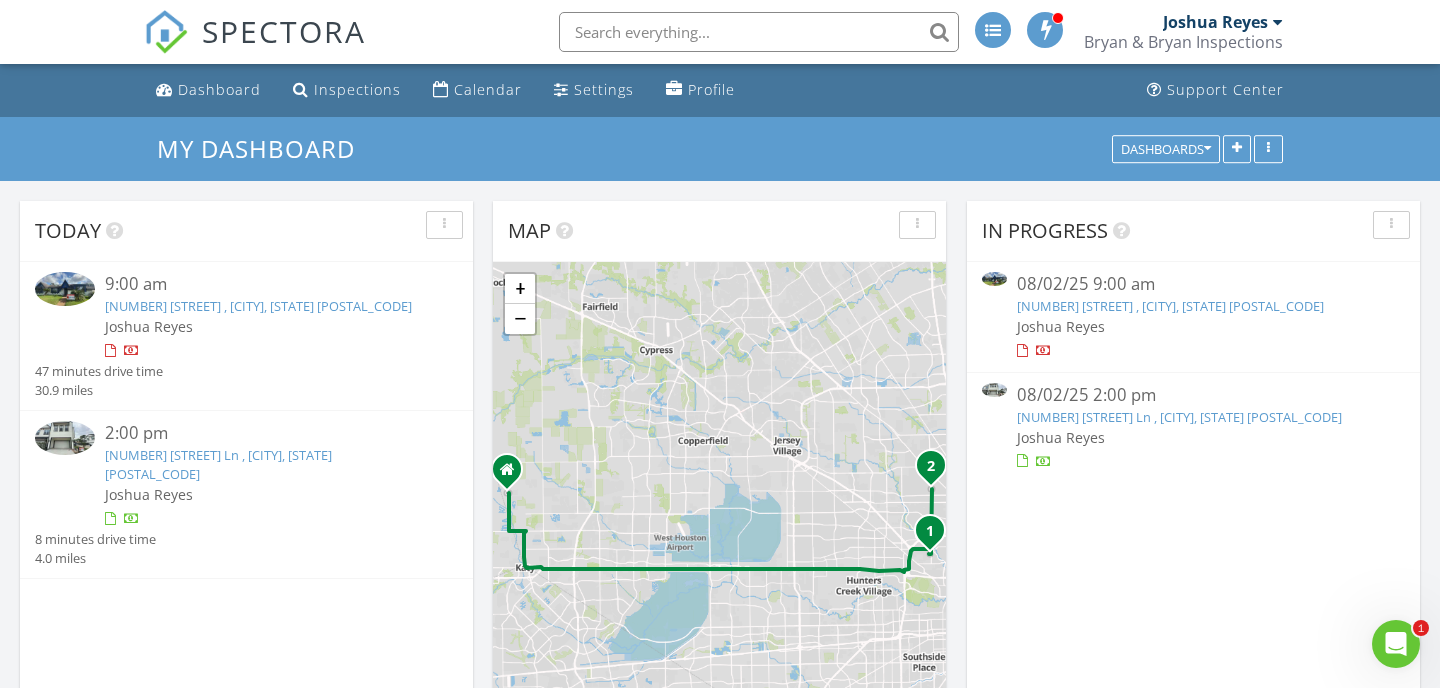 click at bounding box center (263, 519) 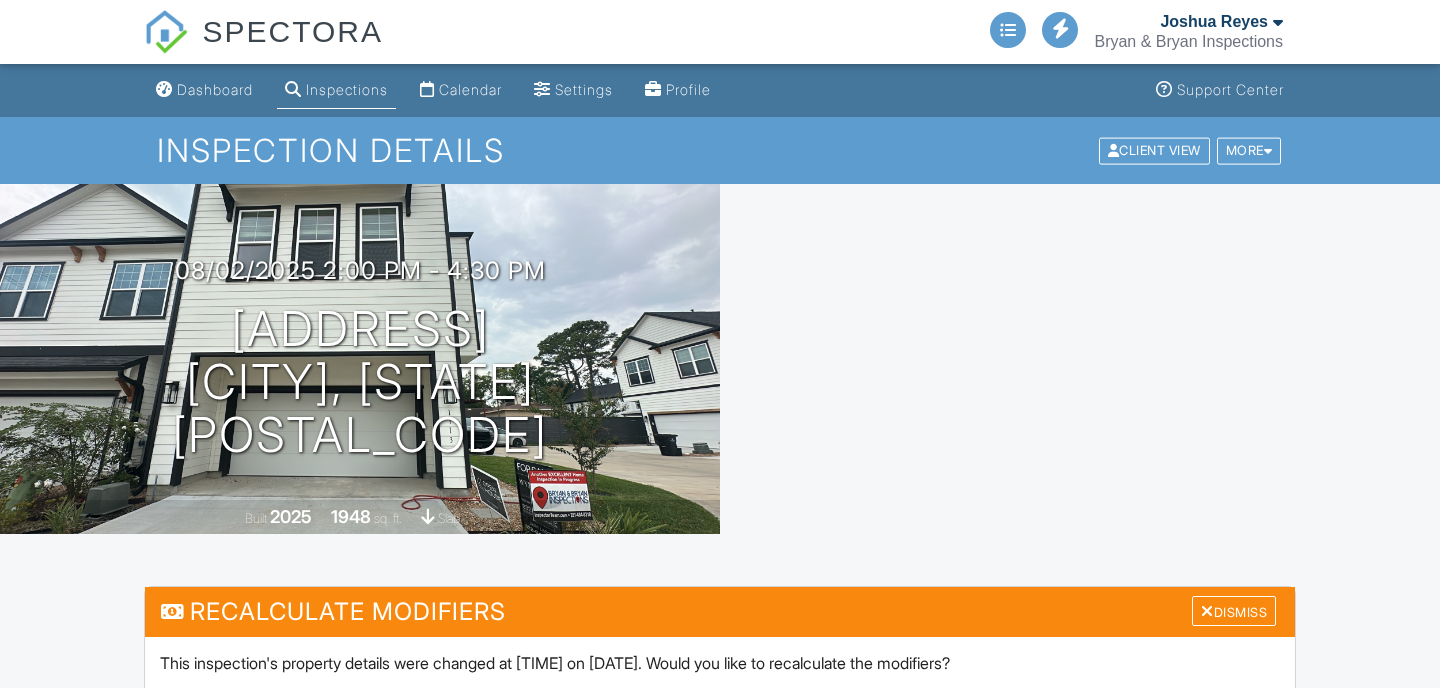 scroll, scrollTop: 0, scrollLeft: 0, axis: both 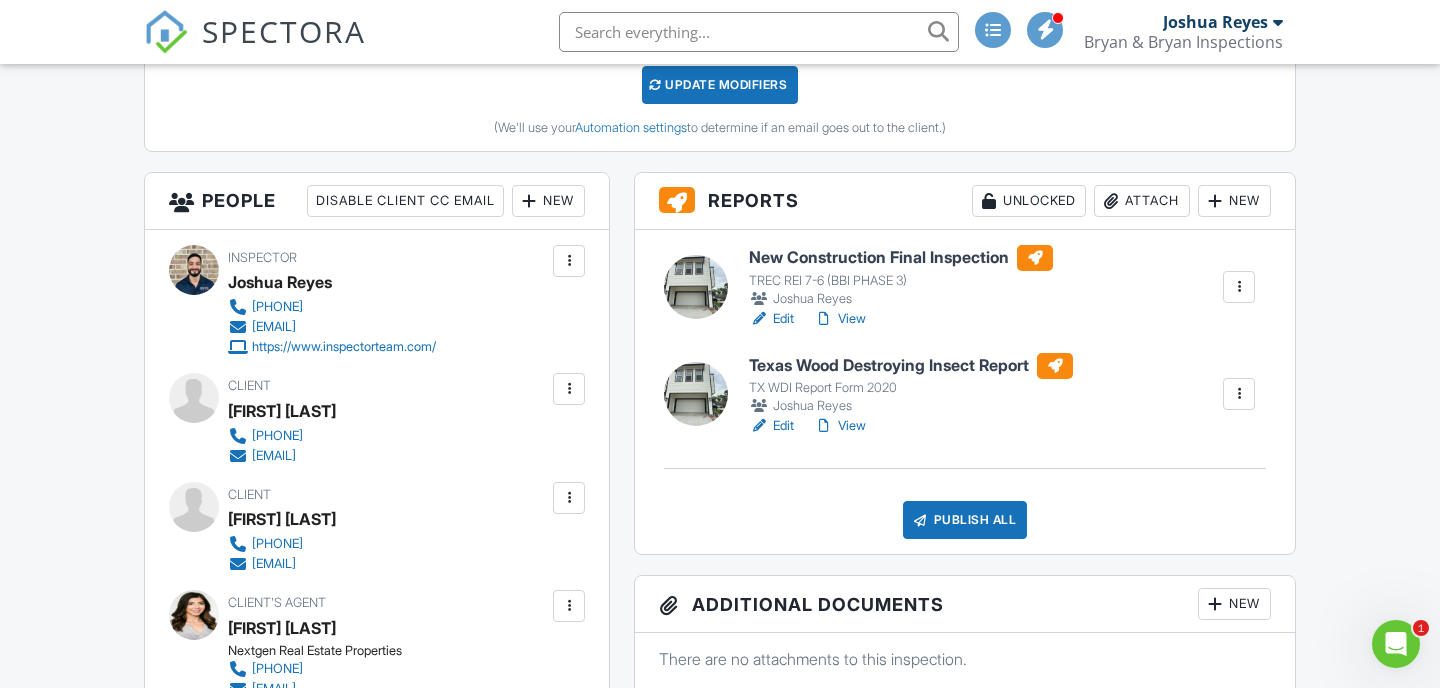 click on "Edit" at bounding box center [771, 319] 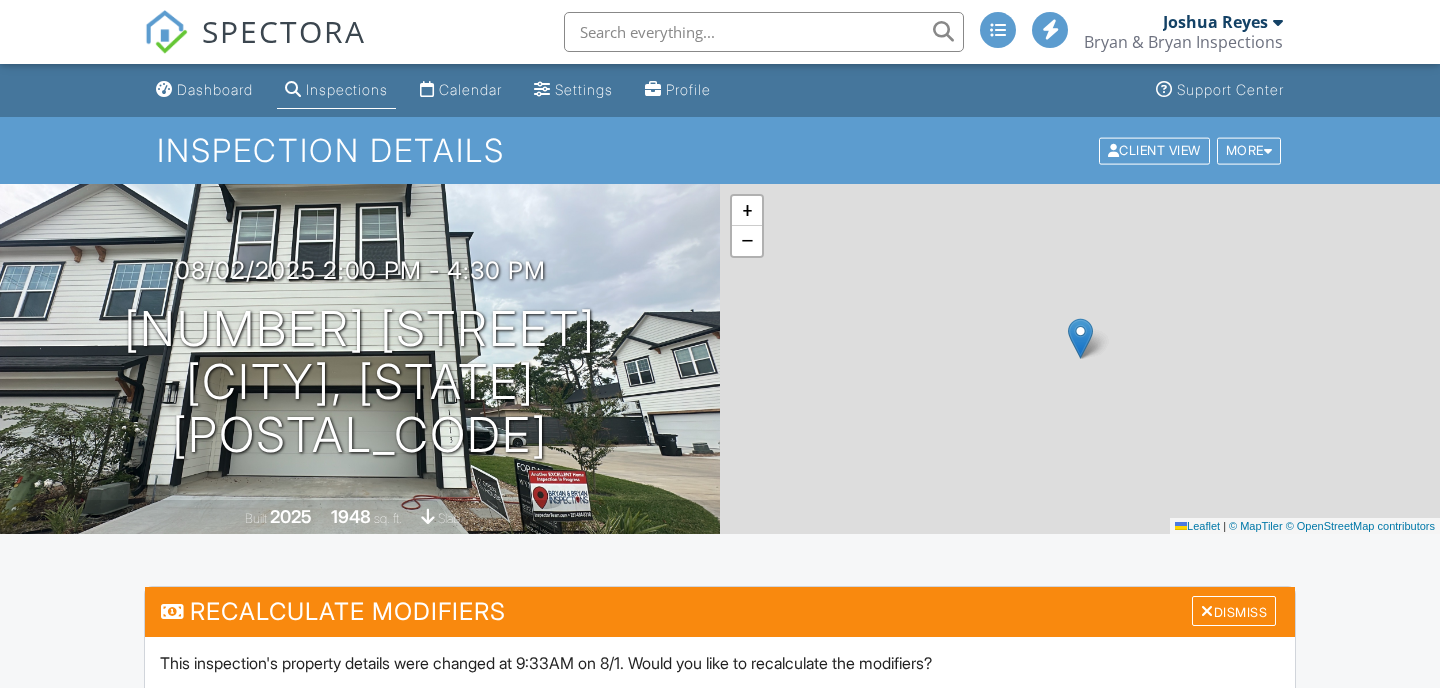 scroll, scrollTop: 0, scrollLeft: 0, axis: both 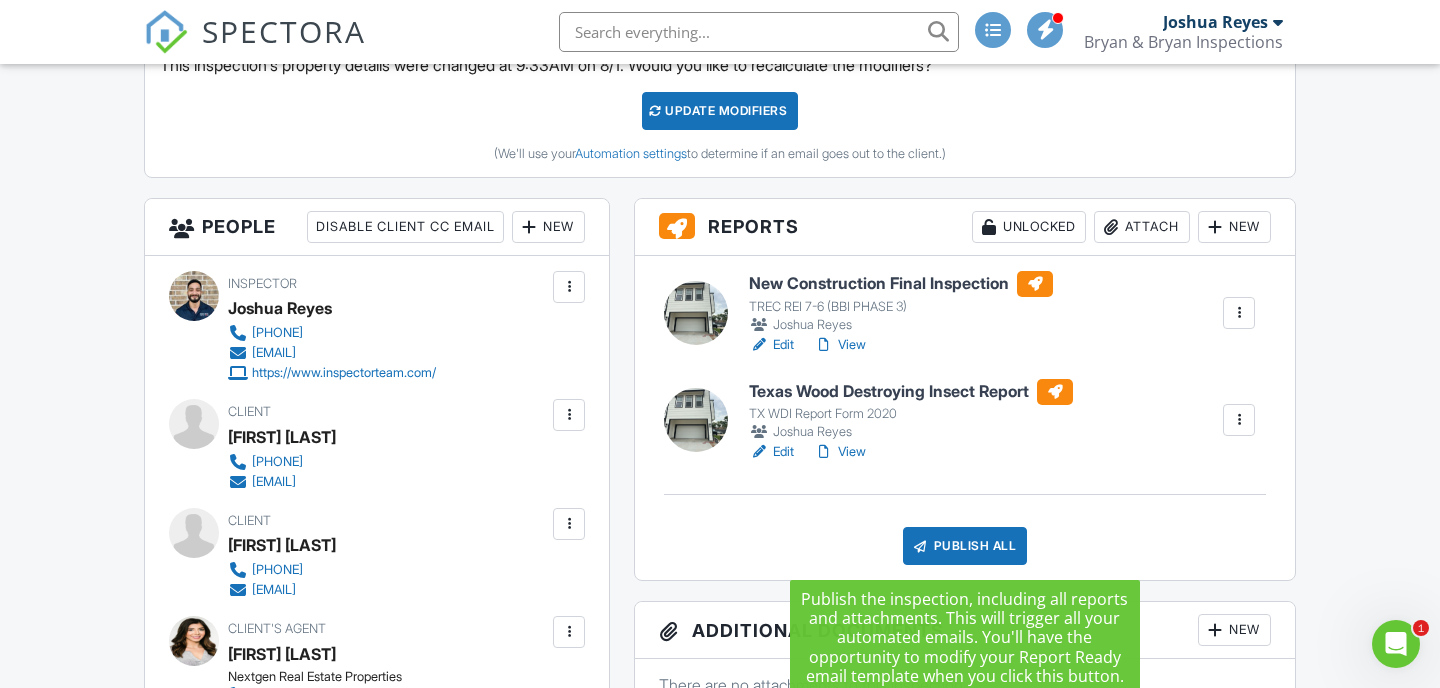 click on "Publish All" at bounding box center [965, 546] 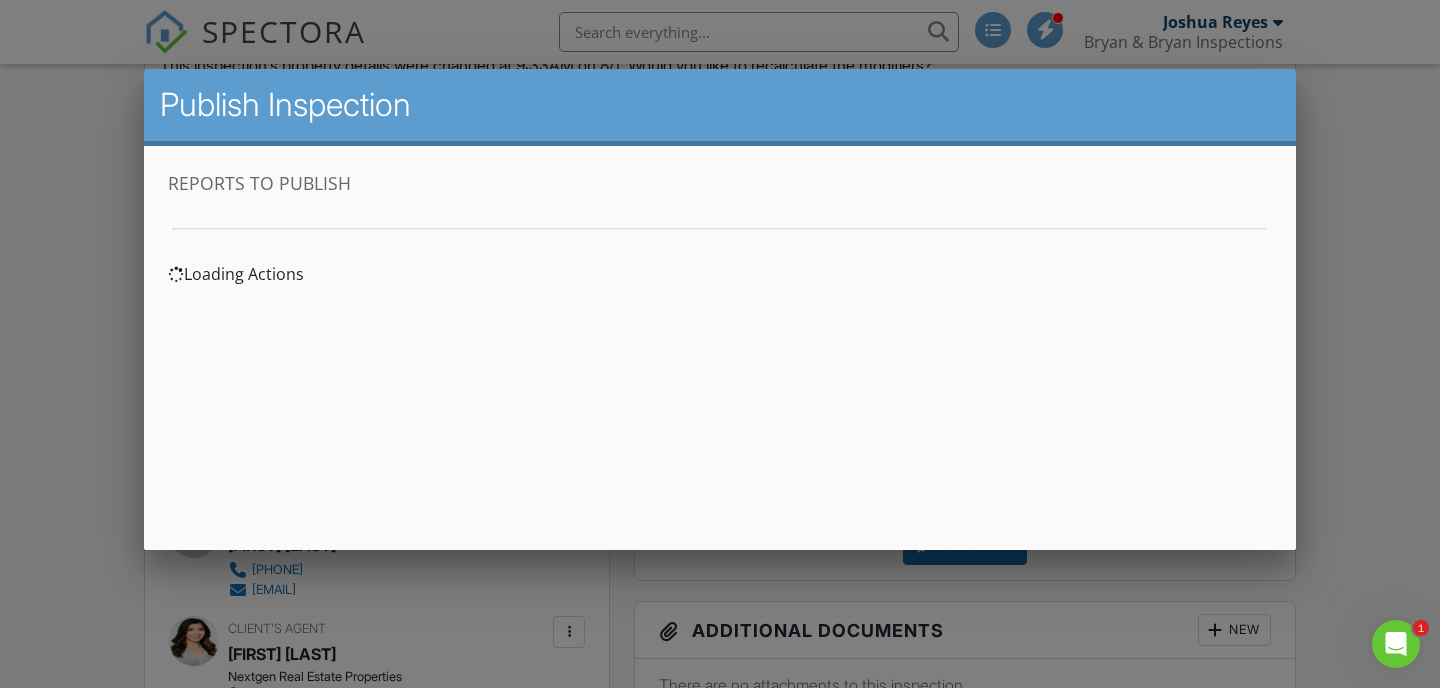 scroll, scrollTop: 0, scrollLeft: 0, axis: both 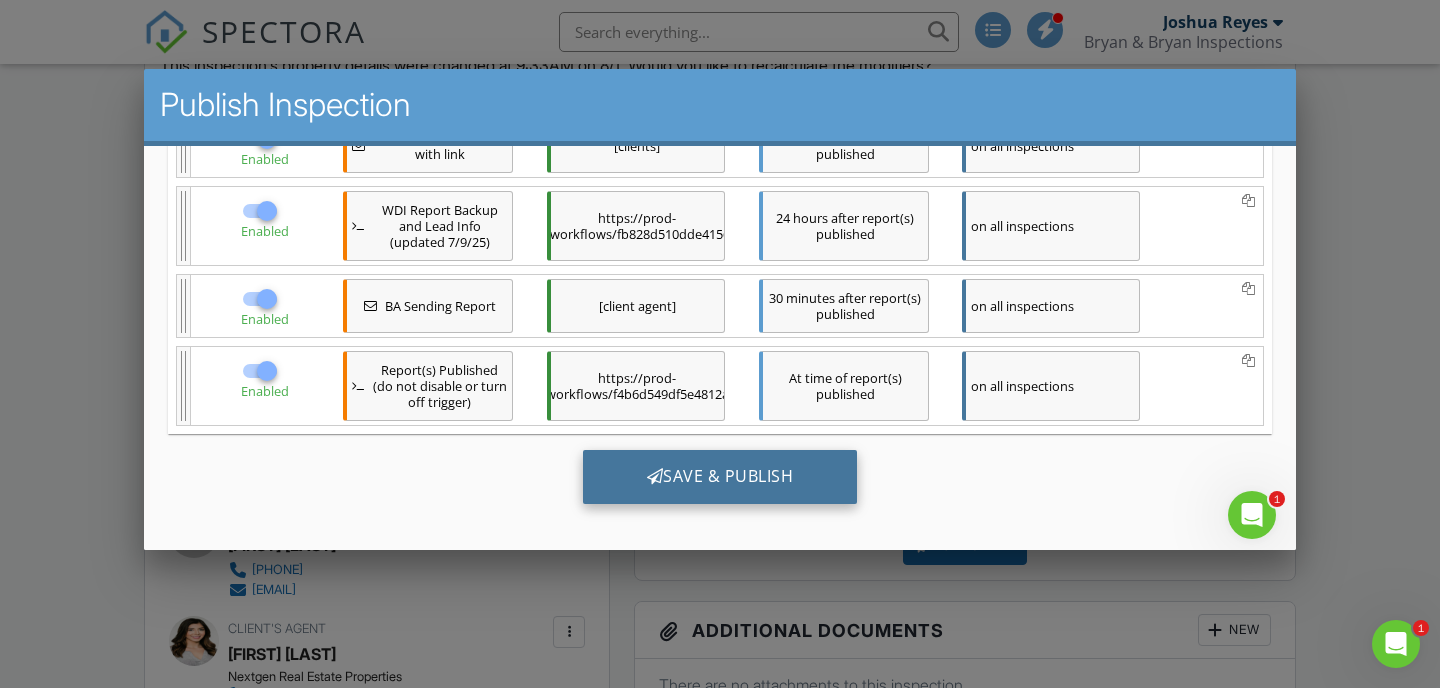 click on "Save & Publish" at bounding box center [720, 476] 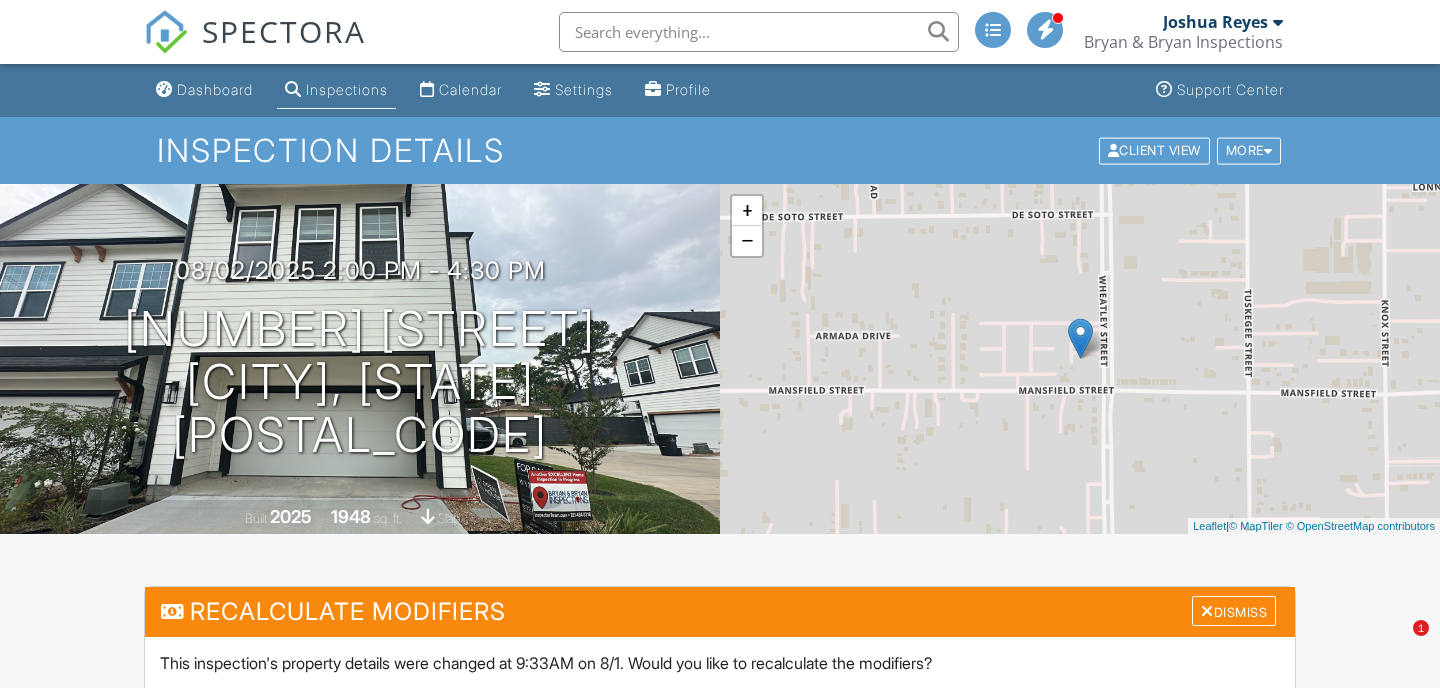 scroll, scrollTop: 0, scrollLeft: 0, axis: both 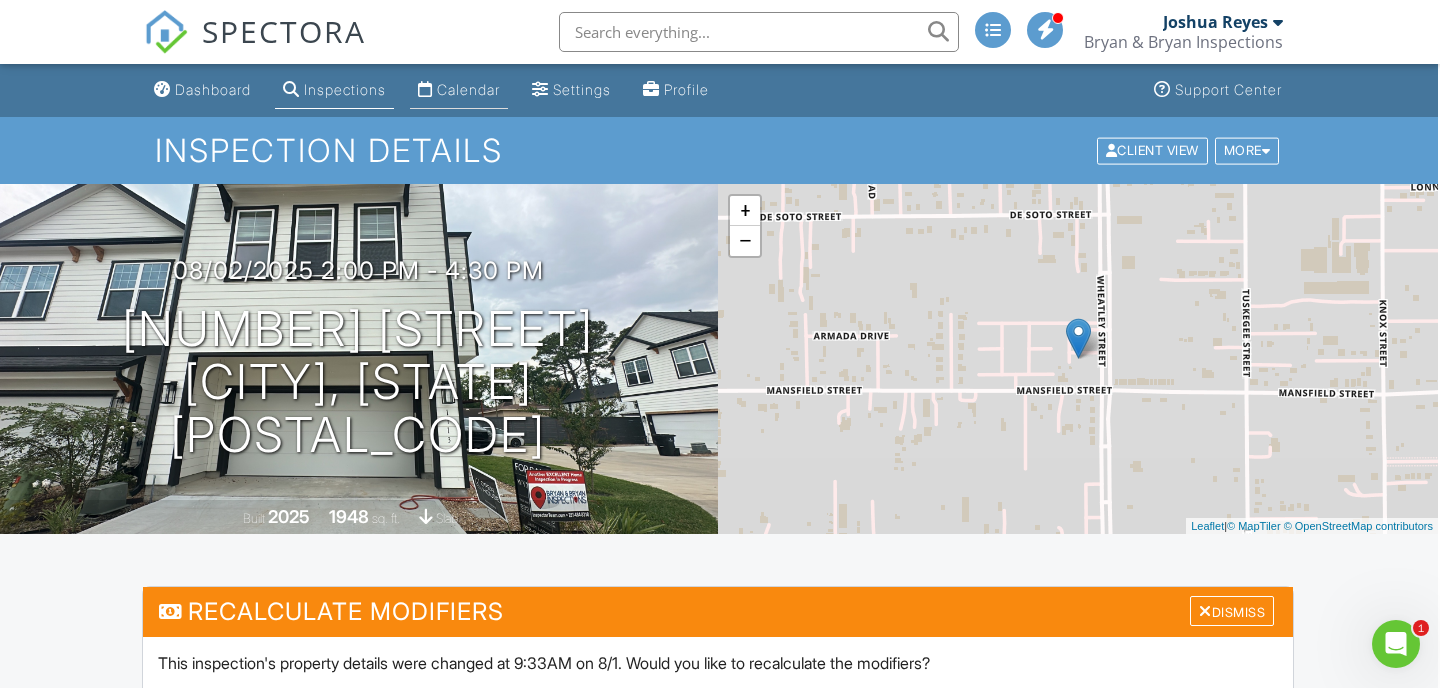 click on "Calendar" at bounding box center [459, 90] 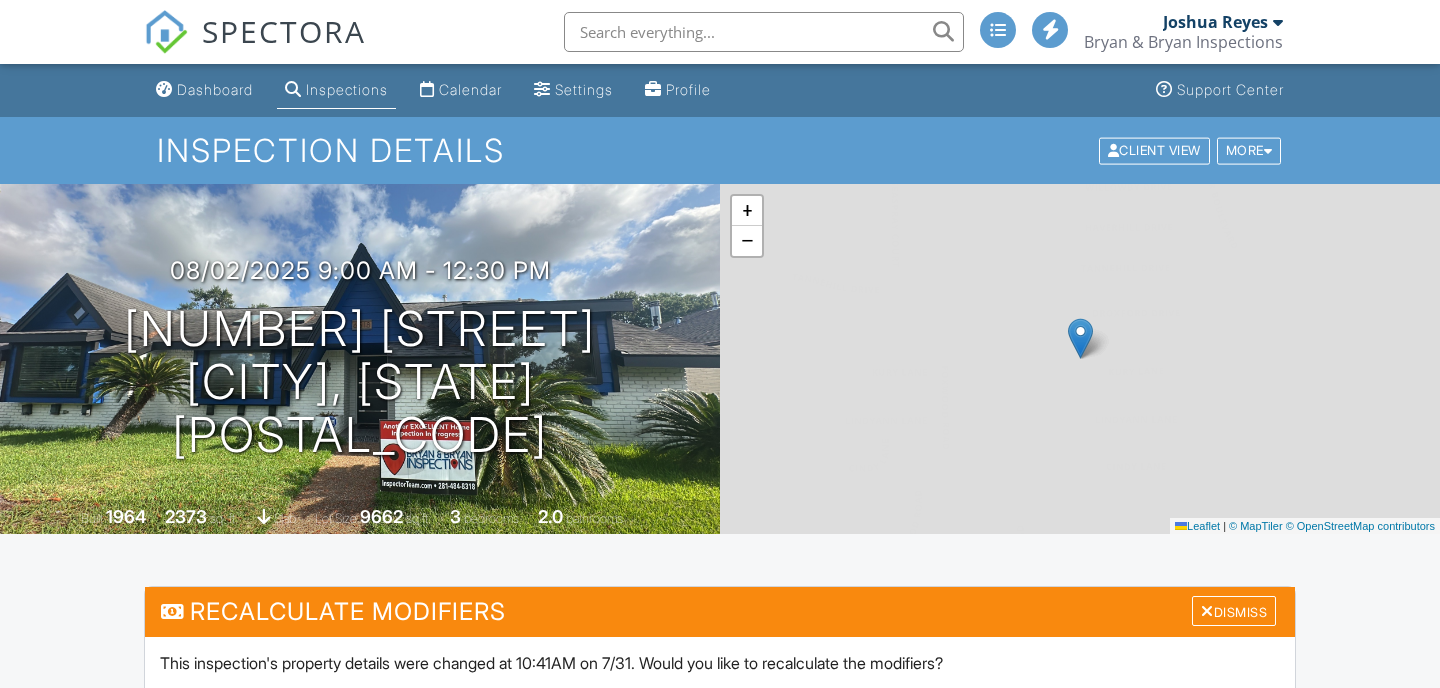 scroll, scrollTop: 0, scrollLeft: 0, axis: both 